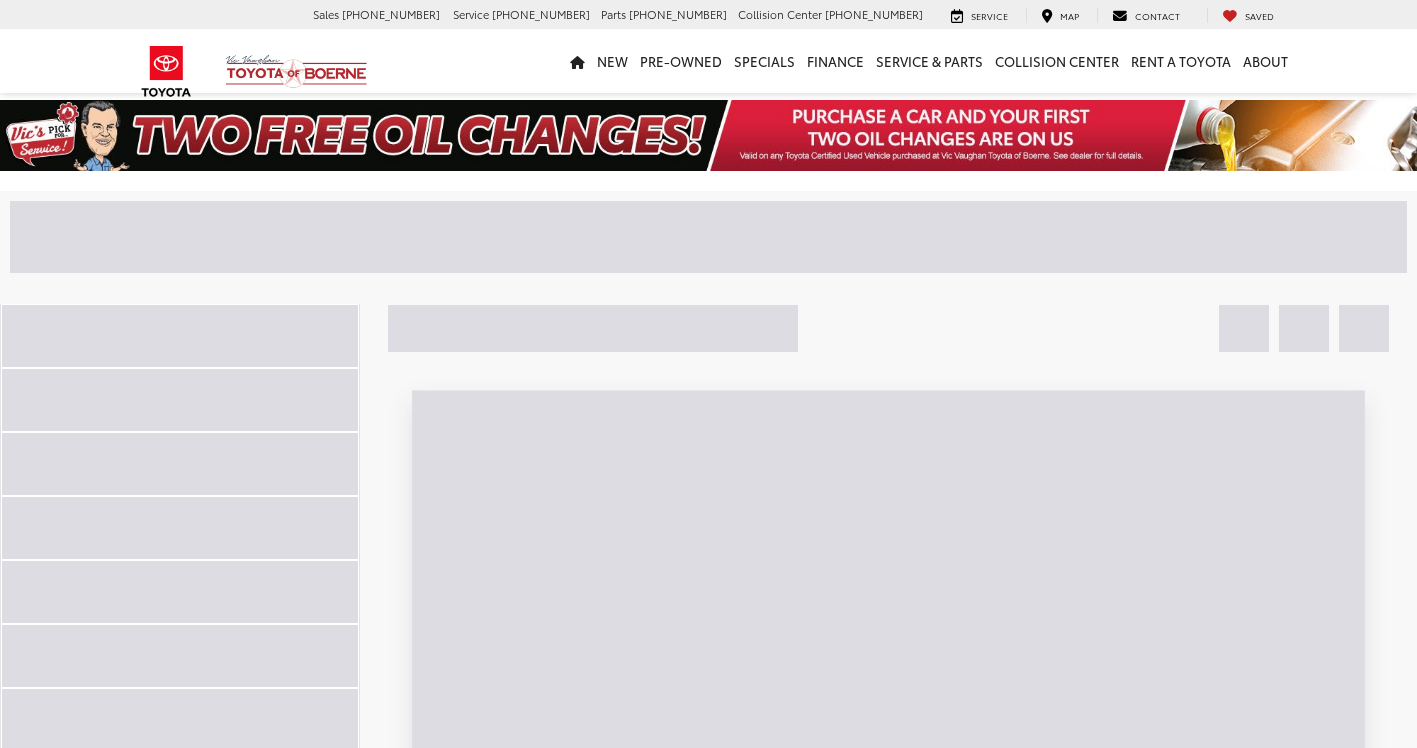 scroll, scrollTop: 0, scrollLeft: 0, axis: both 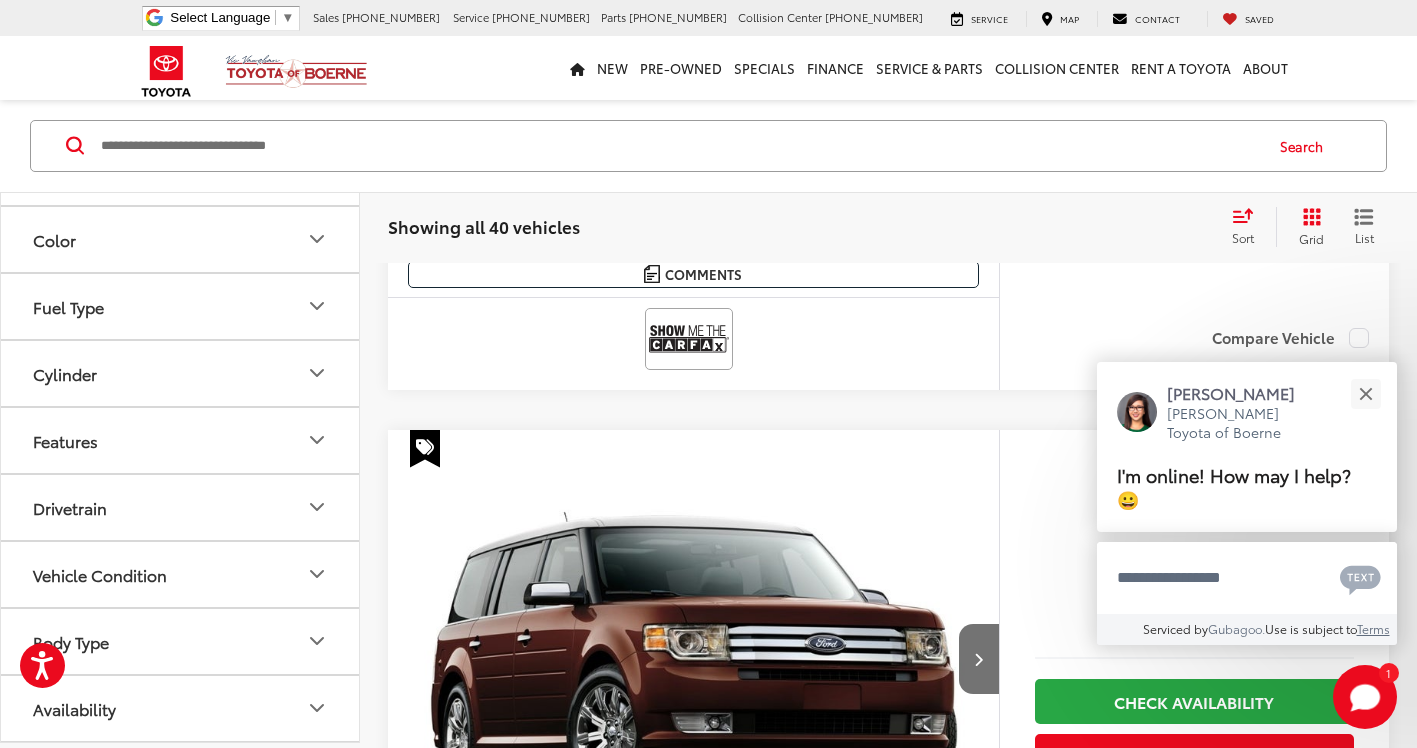 click on "Body Type" at bounding box center [181, 641] 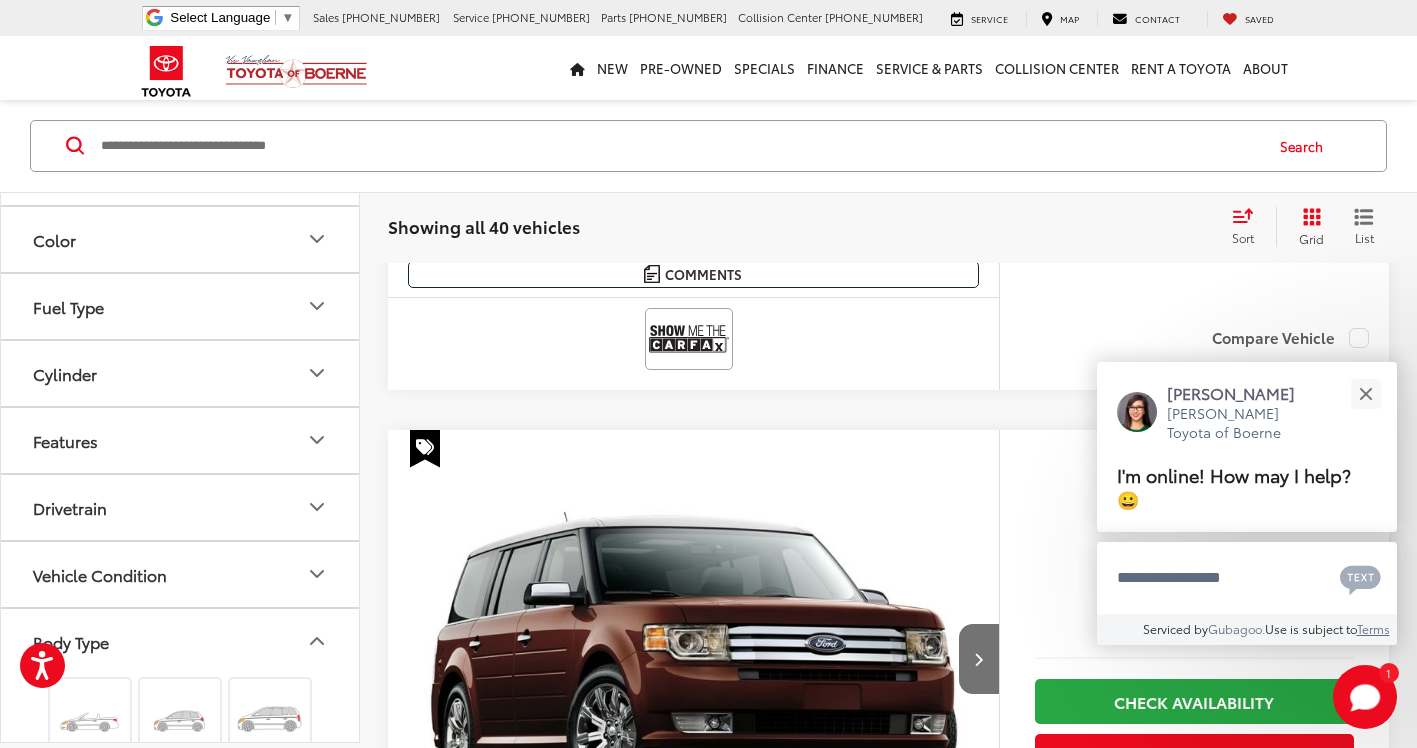 scroll, scrollTop: 722, scrollLeft: 0, axis: vertical 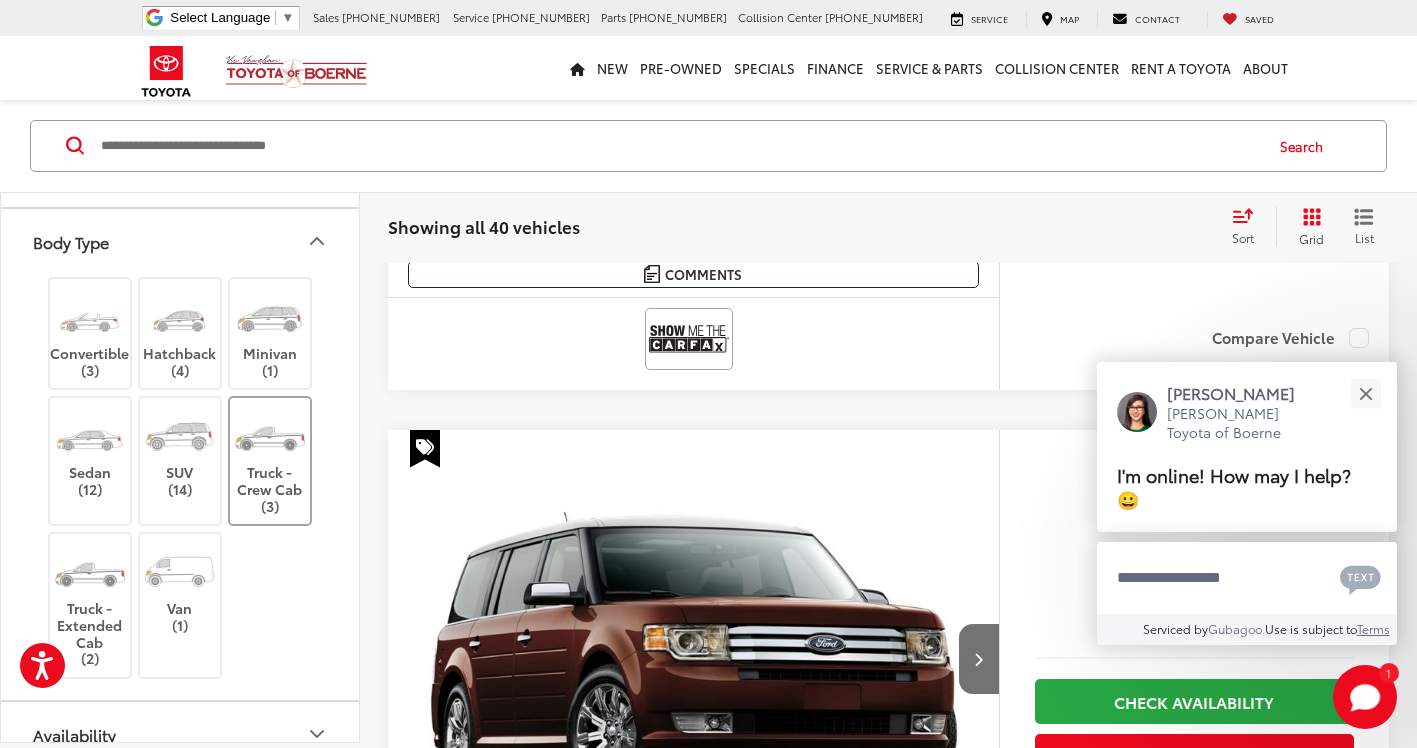 click on "Truck - Crew Cab   (3)" at bounding box center [270, 461] 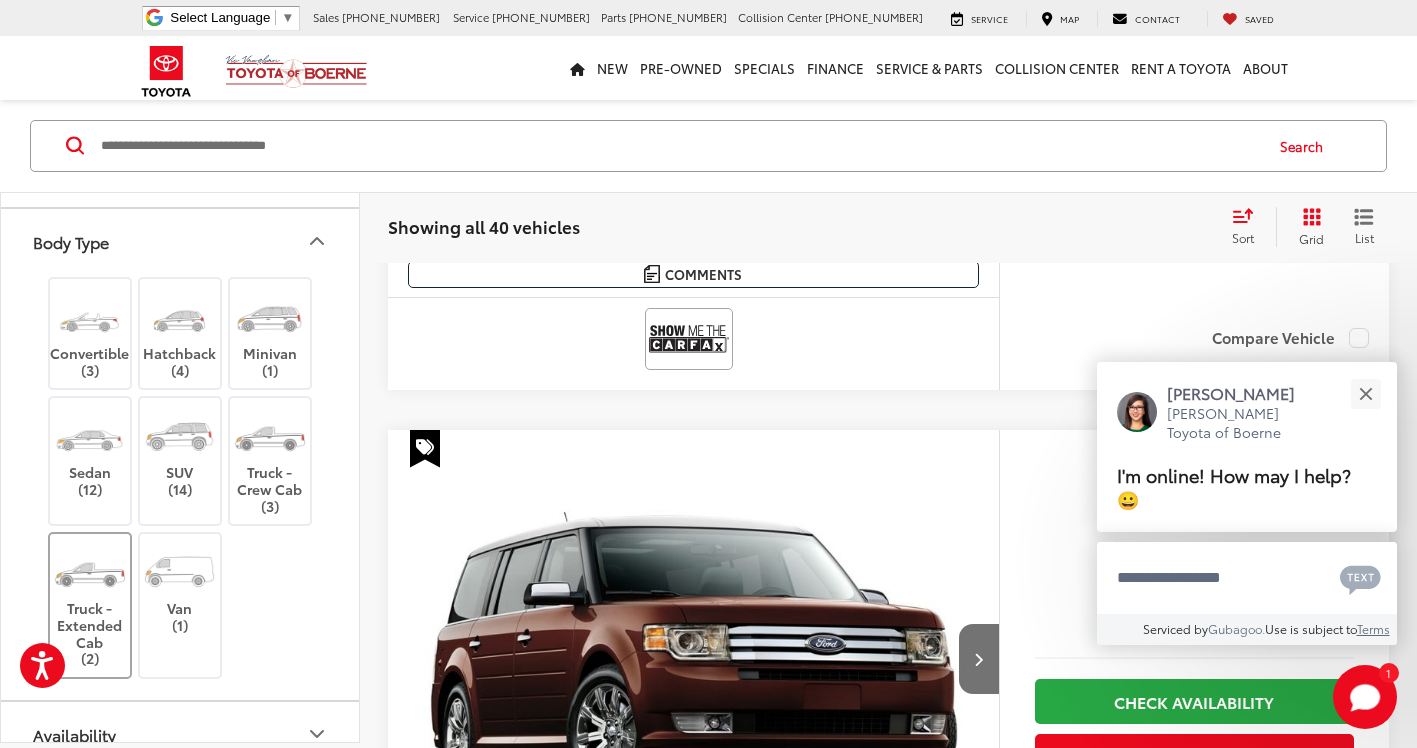 click on "Truck - Extended Cab   (2)" at bounding box center (90, 605) 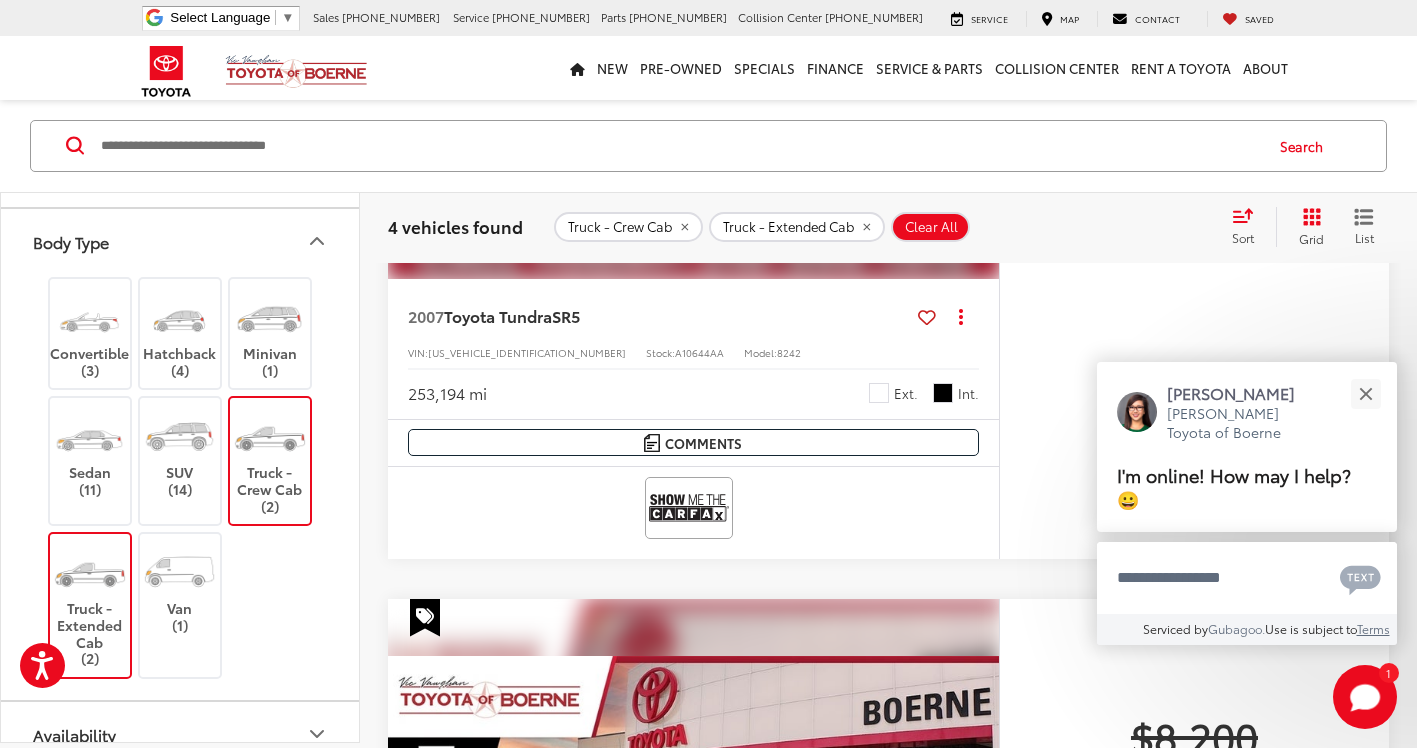scroll, scrollTop: 591, scrollLeft: 0, axis: vertical 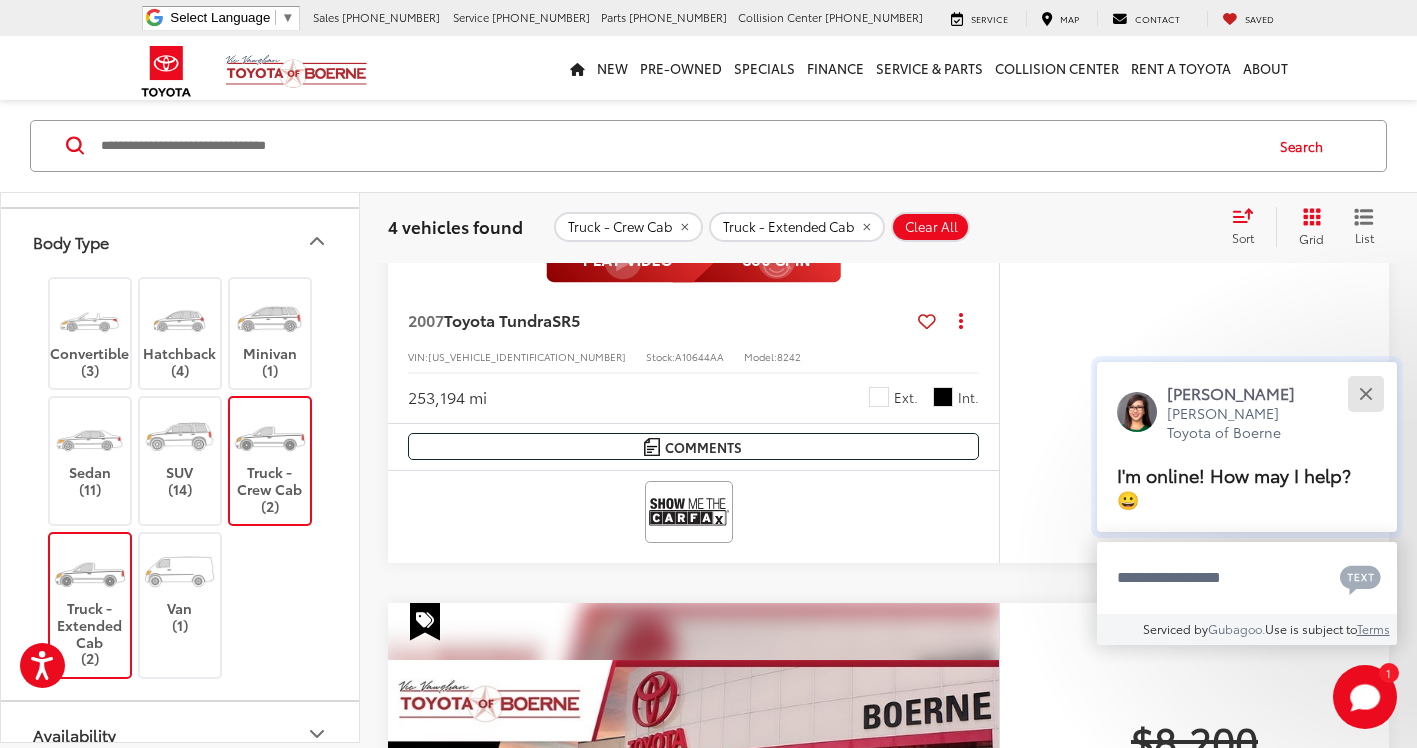 click at bounding box center (1365, 393) 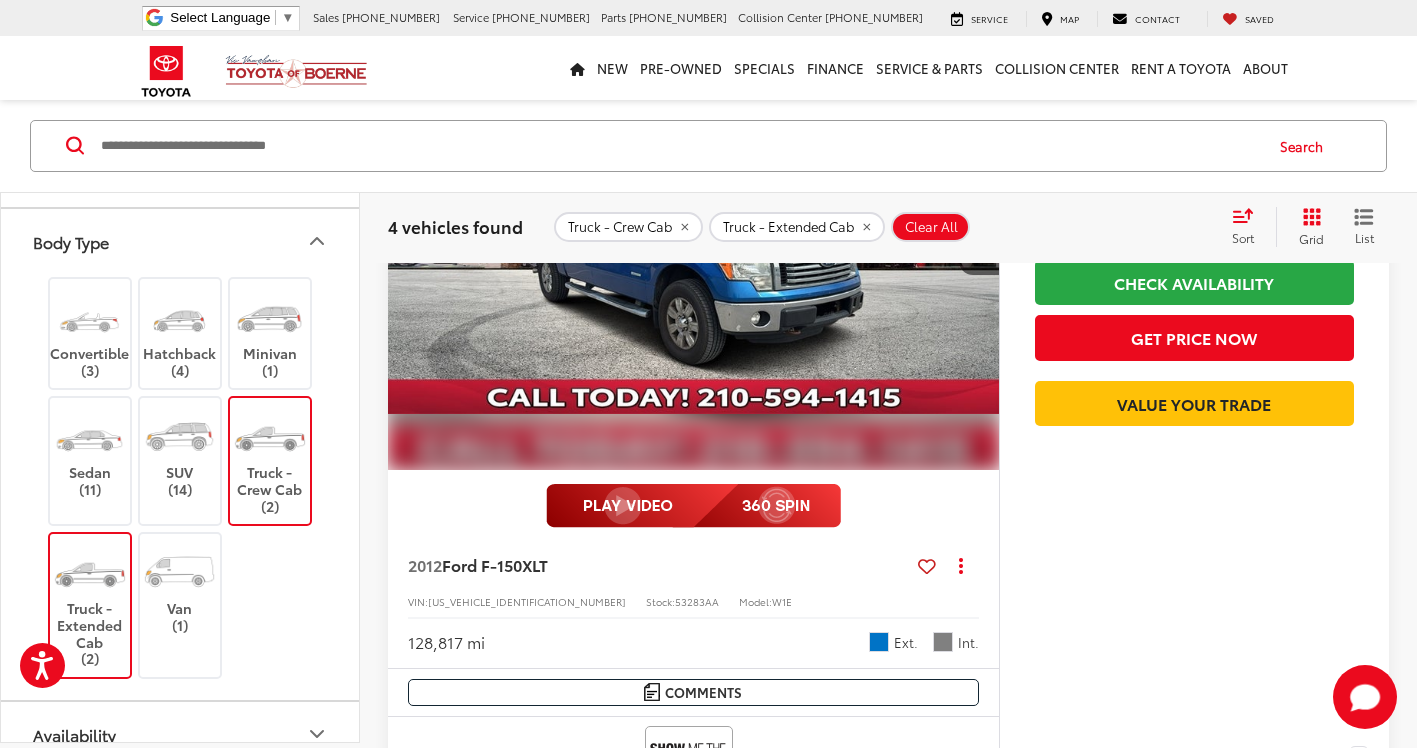 scroll, scrollTop: 2791, scrollLeft: 0, axis: vertical 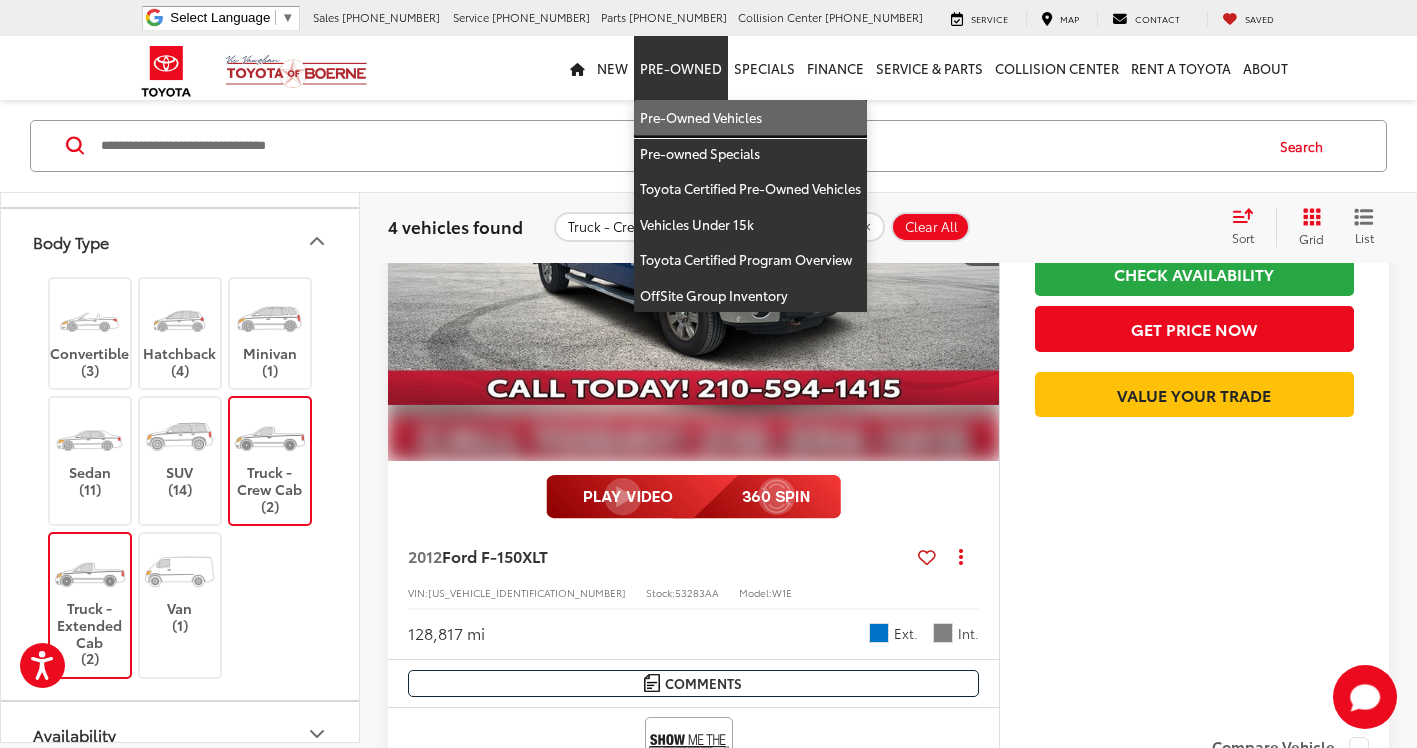 click on "Pre-Owned Vehicles" at bounding box center [750, 118] 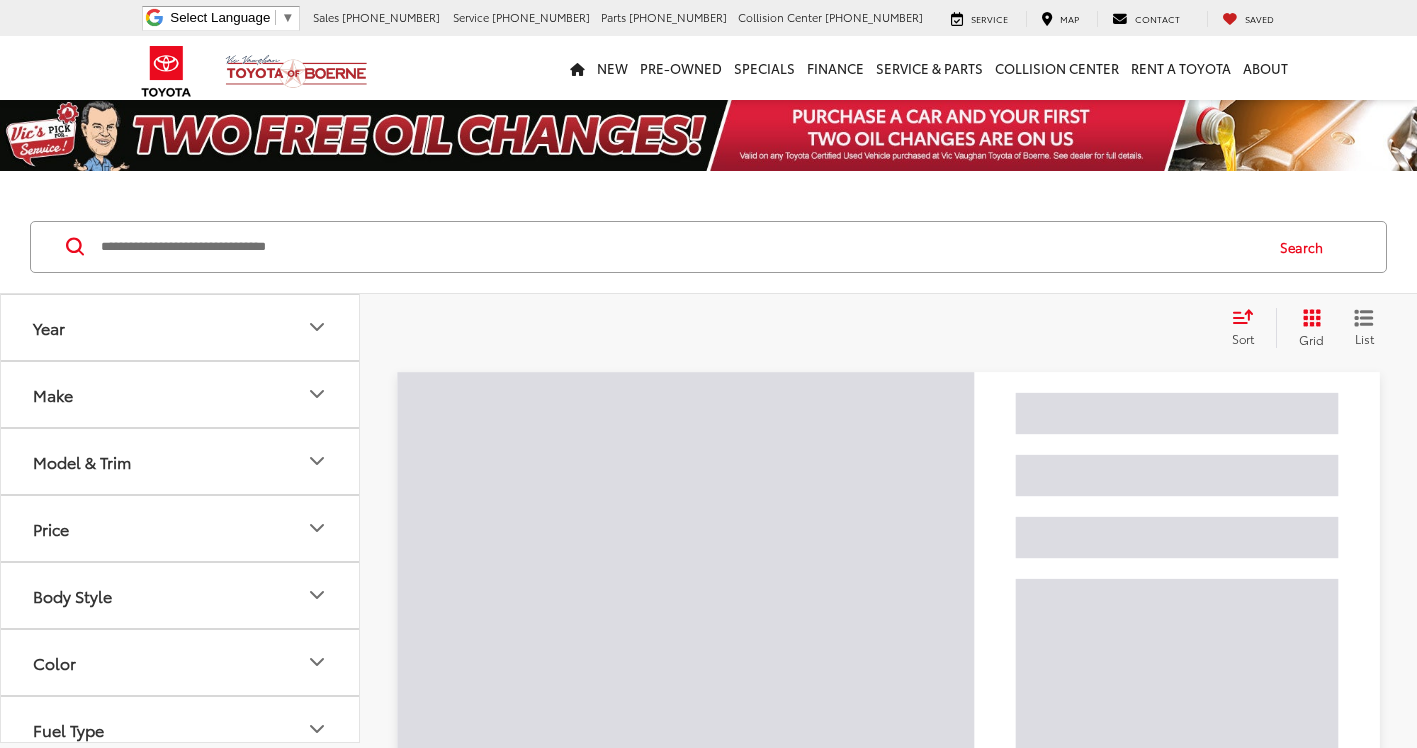 scroll, scrollTop: 0, scrollLeft: 0, axis: both 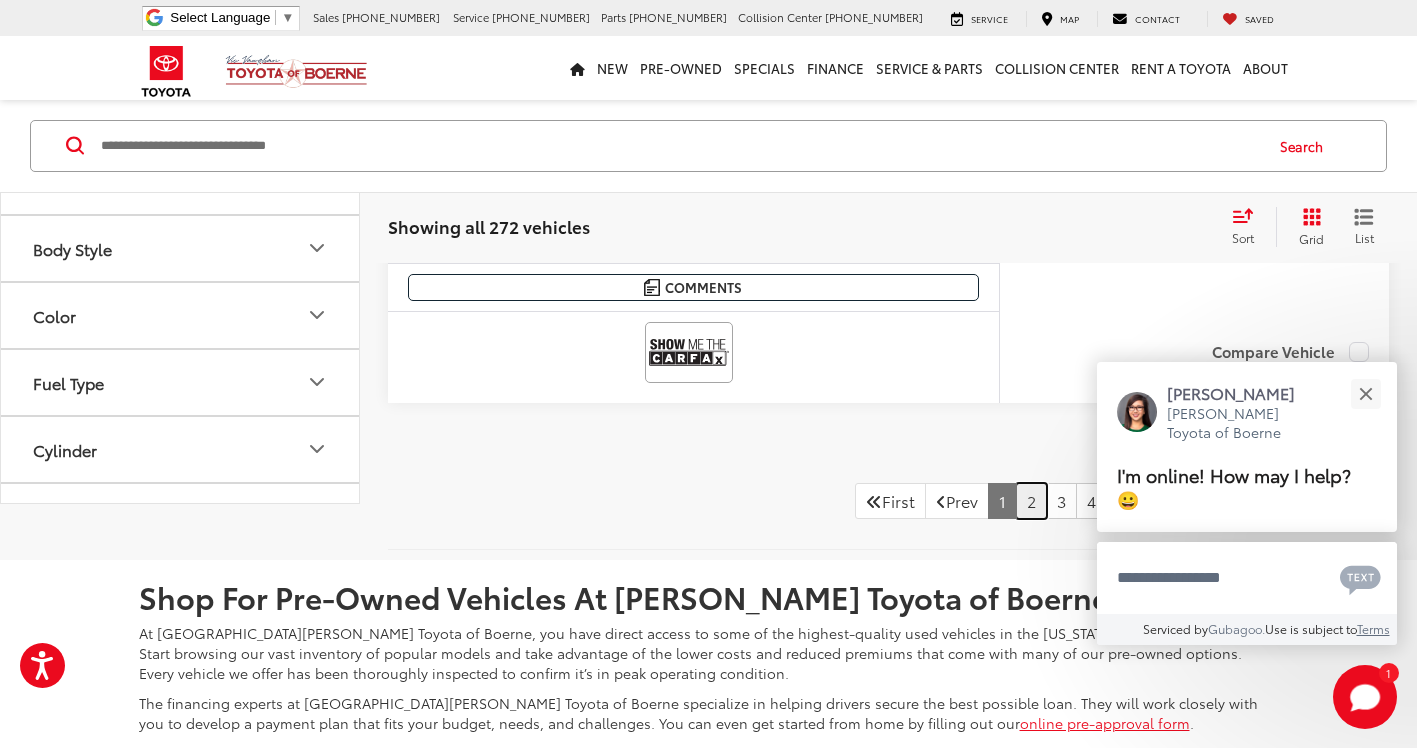 click on "2" at bounding box center [1031, 501] 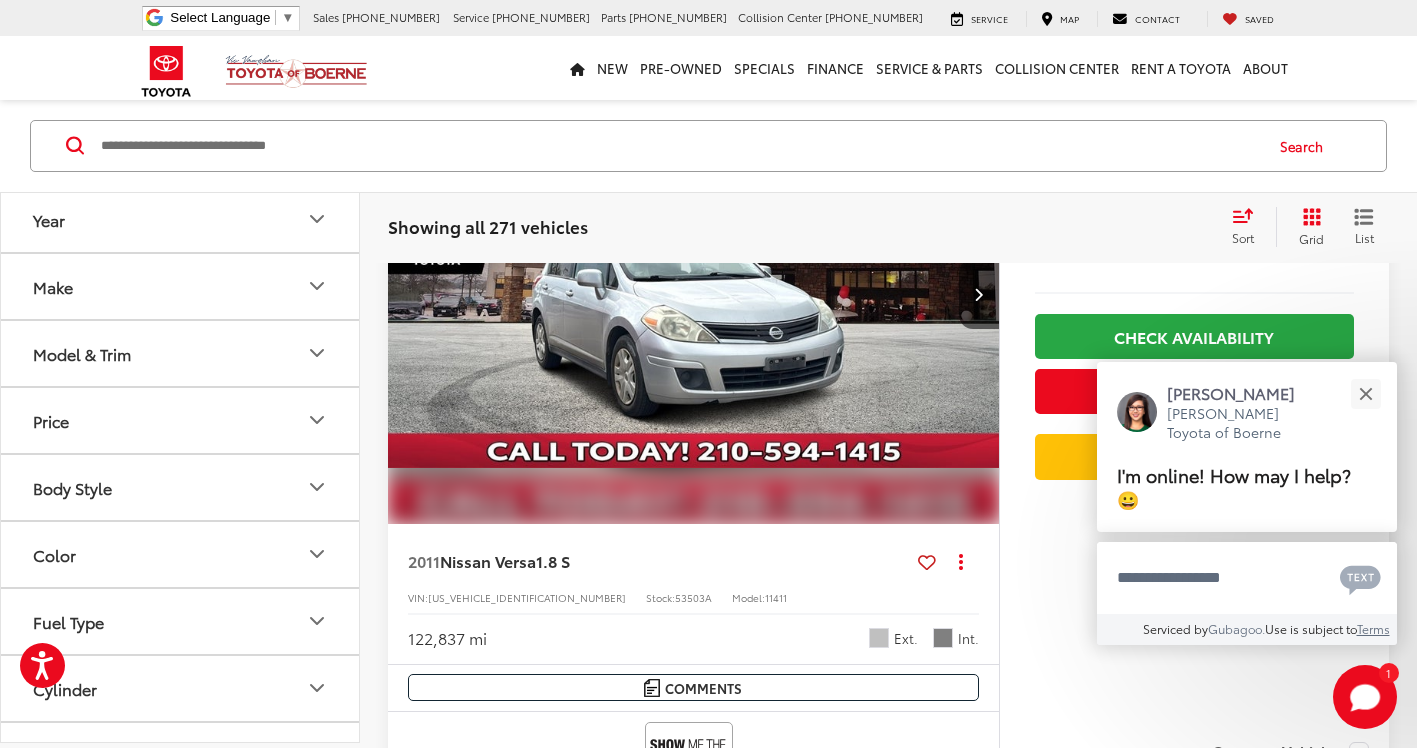 scroll, scrollTop: 601, scrollLeft: 0, axis: vertical 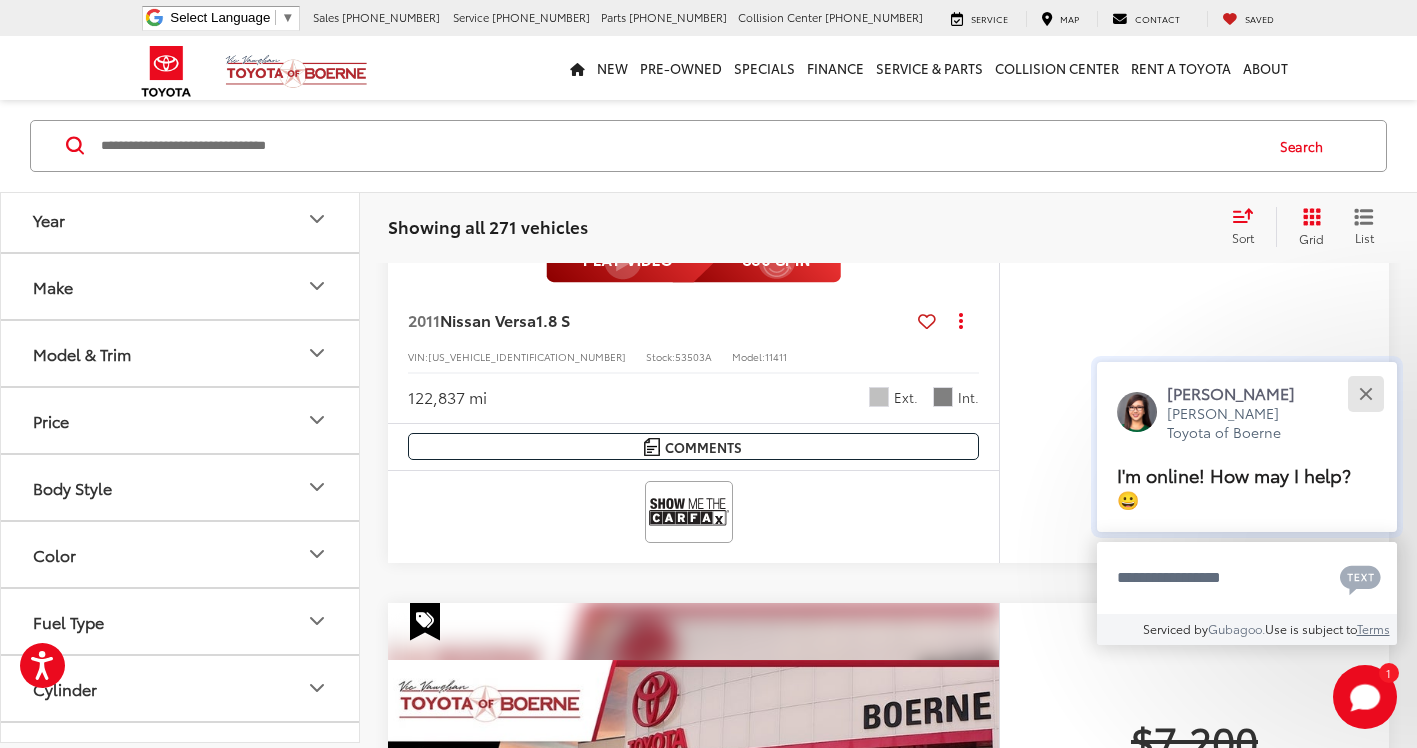 click at bounding box center [1365, 393] 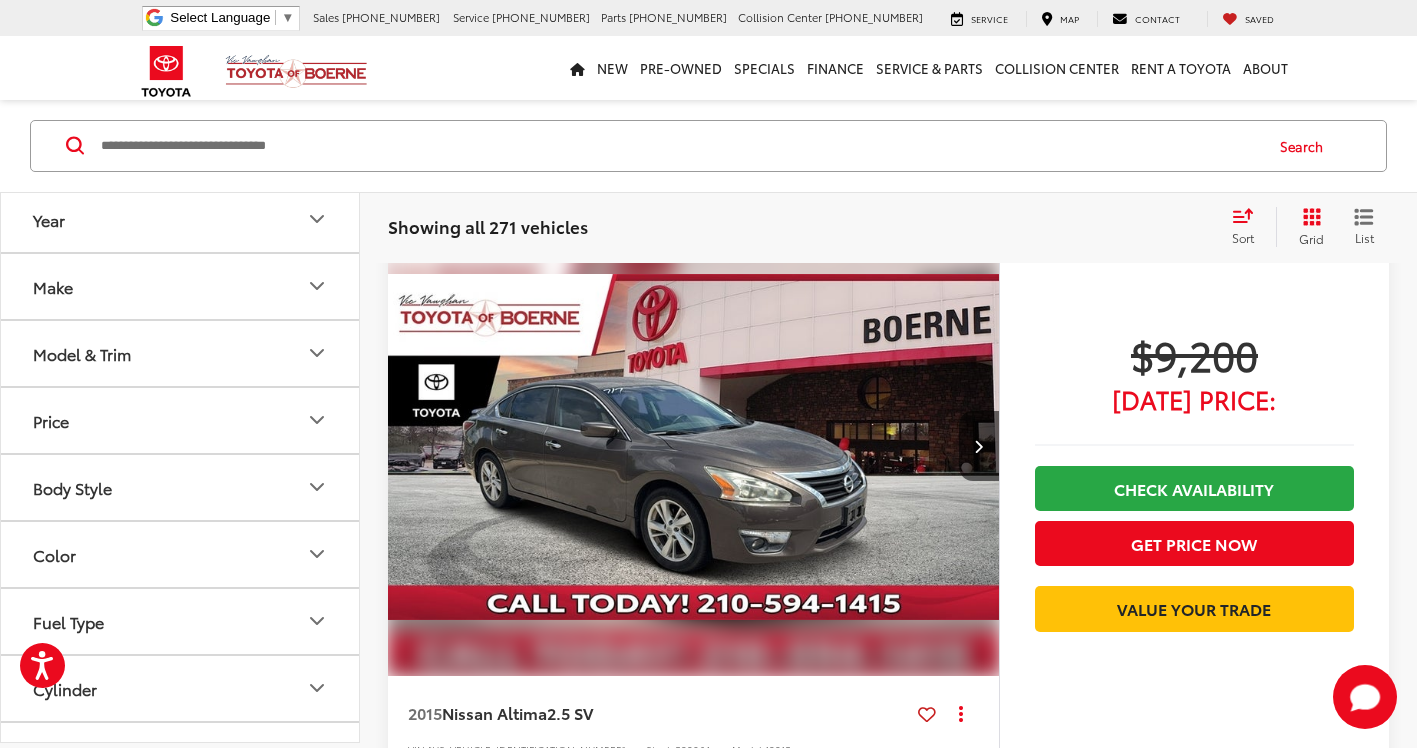 scroll, scrollTop: 8559, scrollLeft: 0, axis: vertical 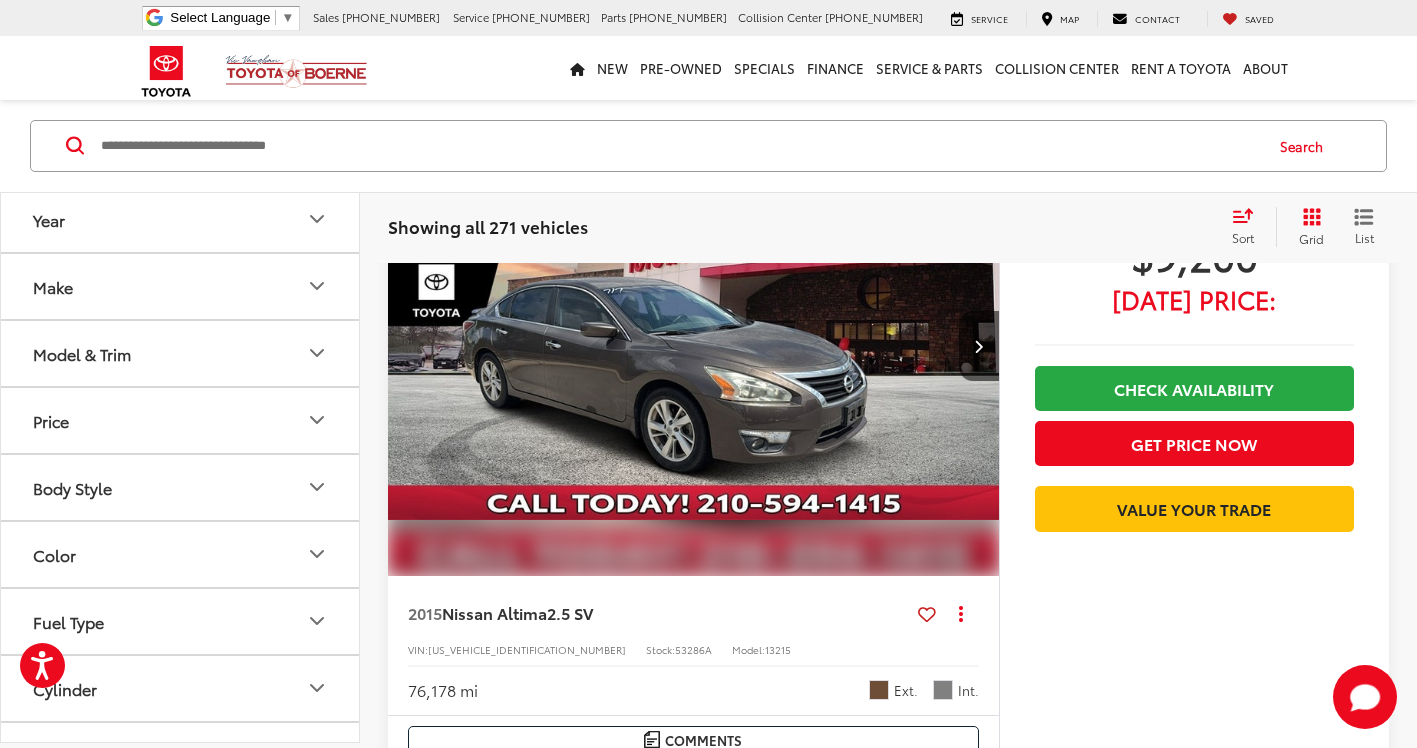 click at bounding box center (694, 347) 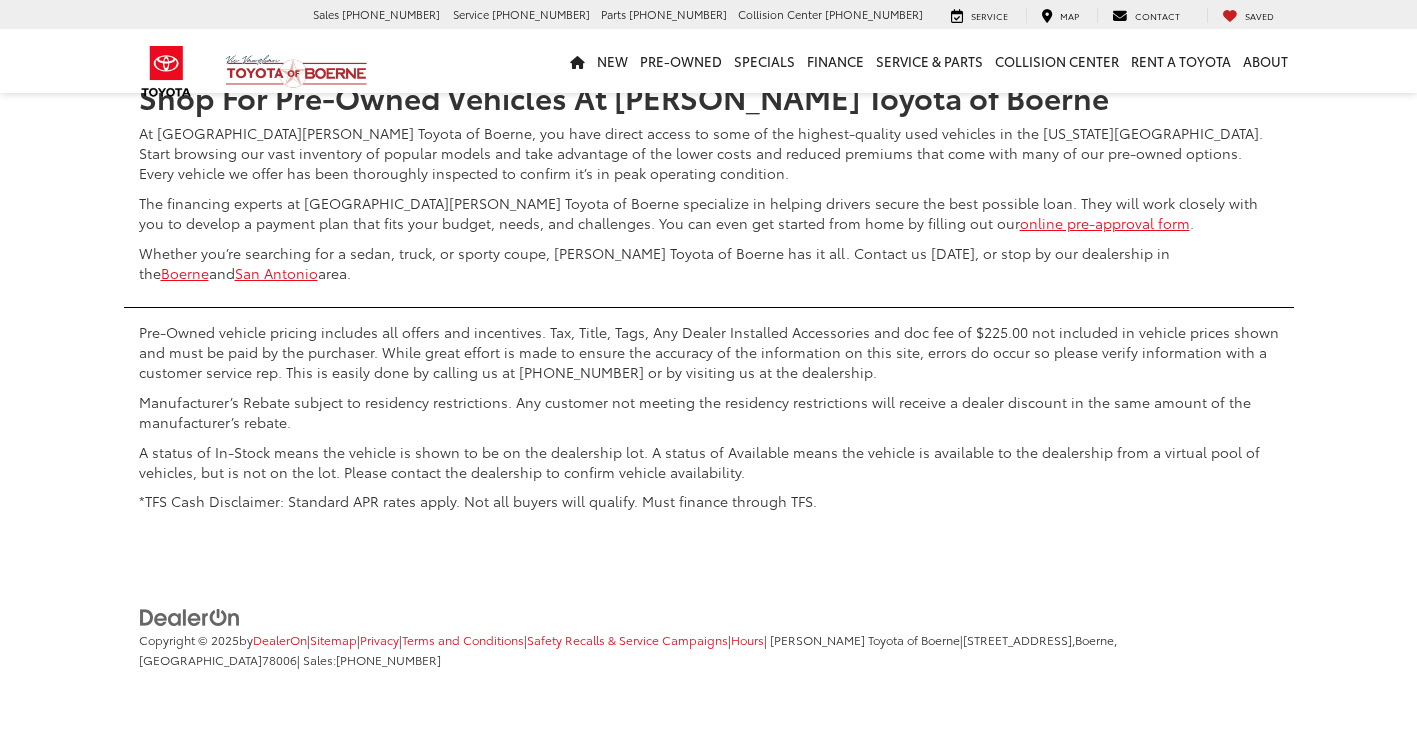 scroll, scrollTop: 3351, scrollLeft: 0, axis: vertical 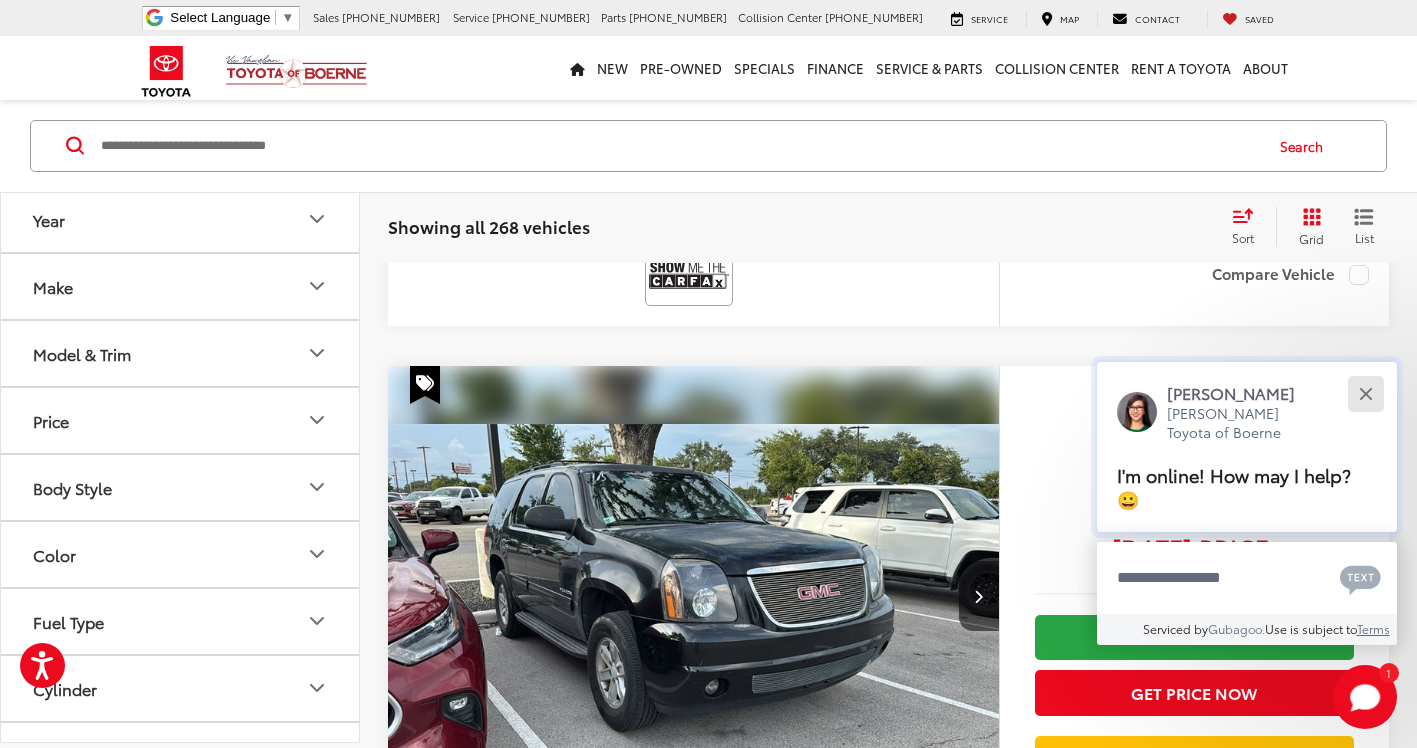 click at bounding box center [1365, 393] 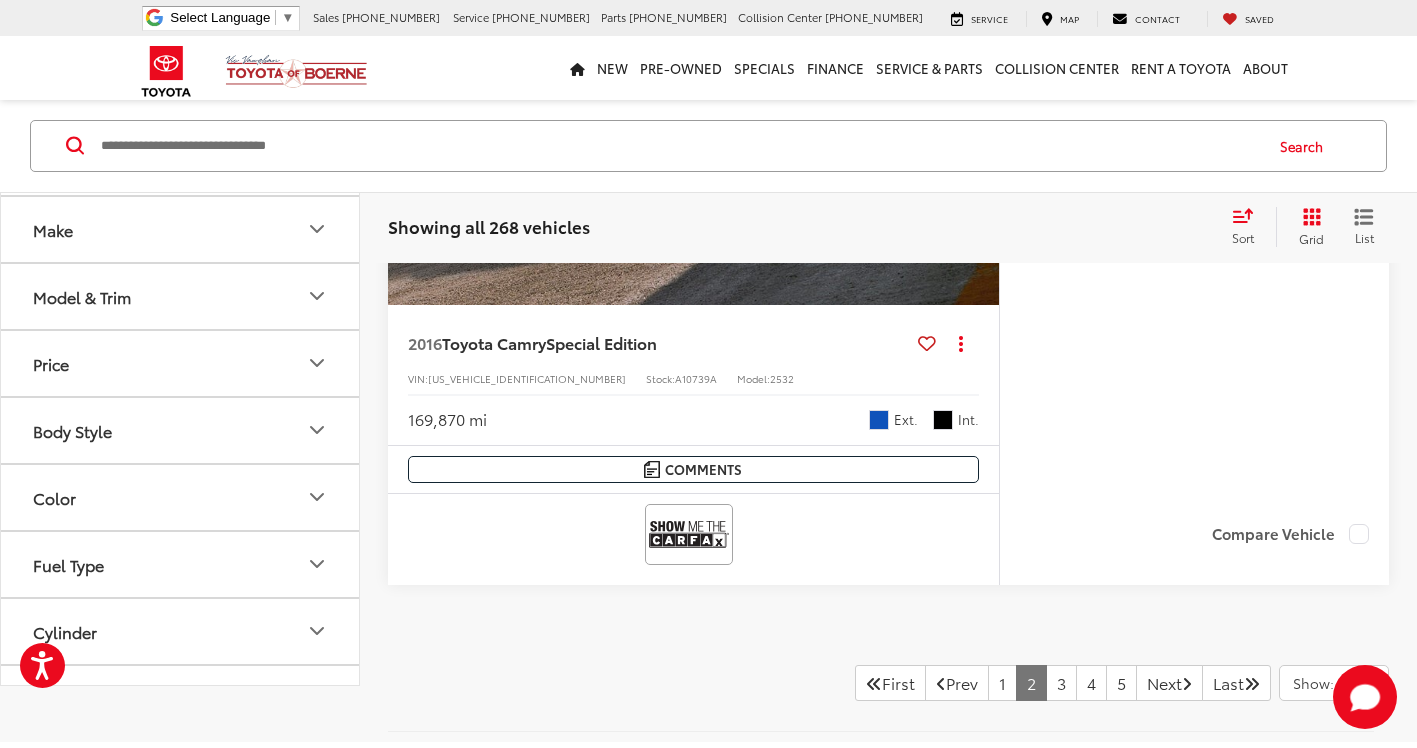 scroll, scrollTop: 9599, scrollLeft: 0, axis: vertical 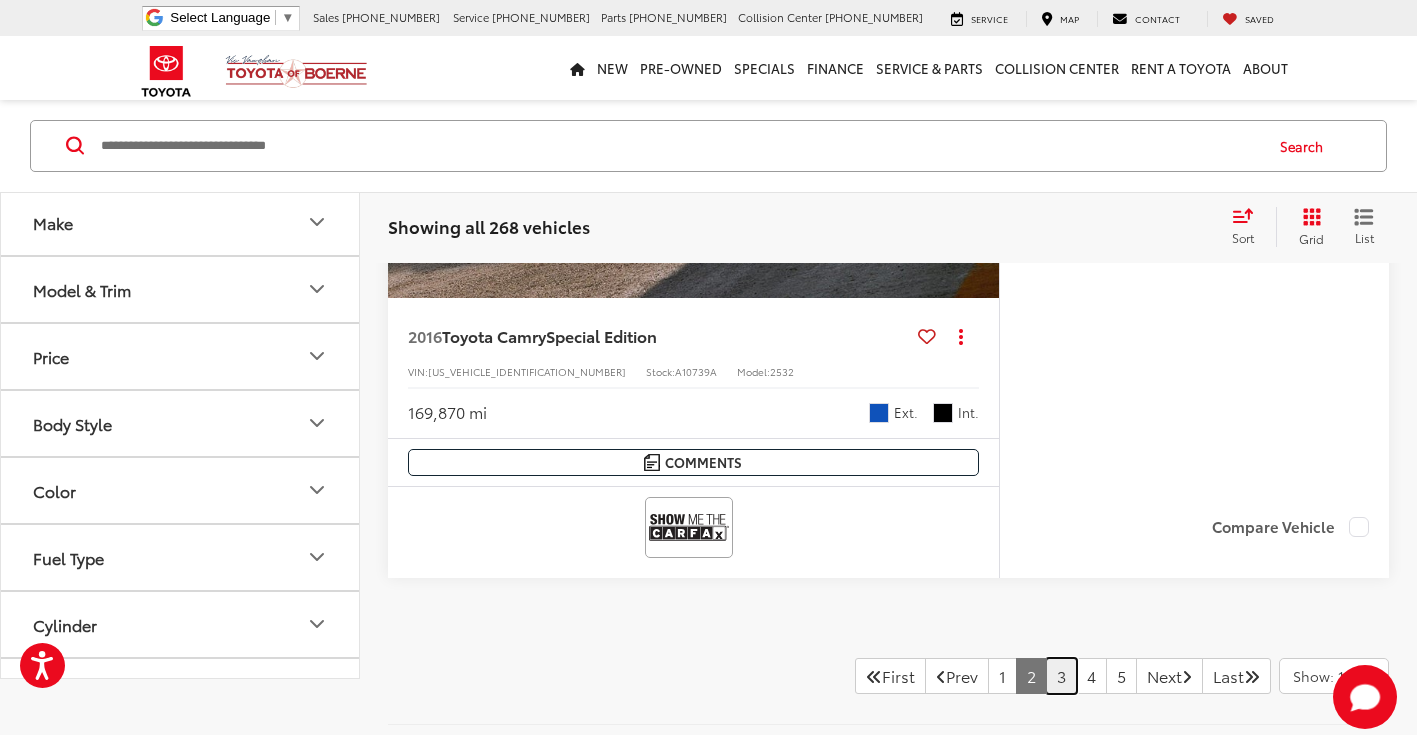 click on "3" at bounding box center (1061, 676) 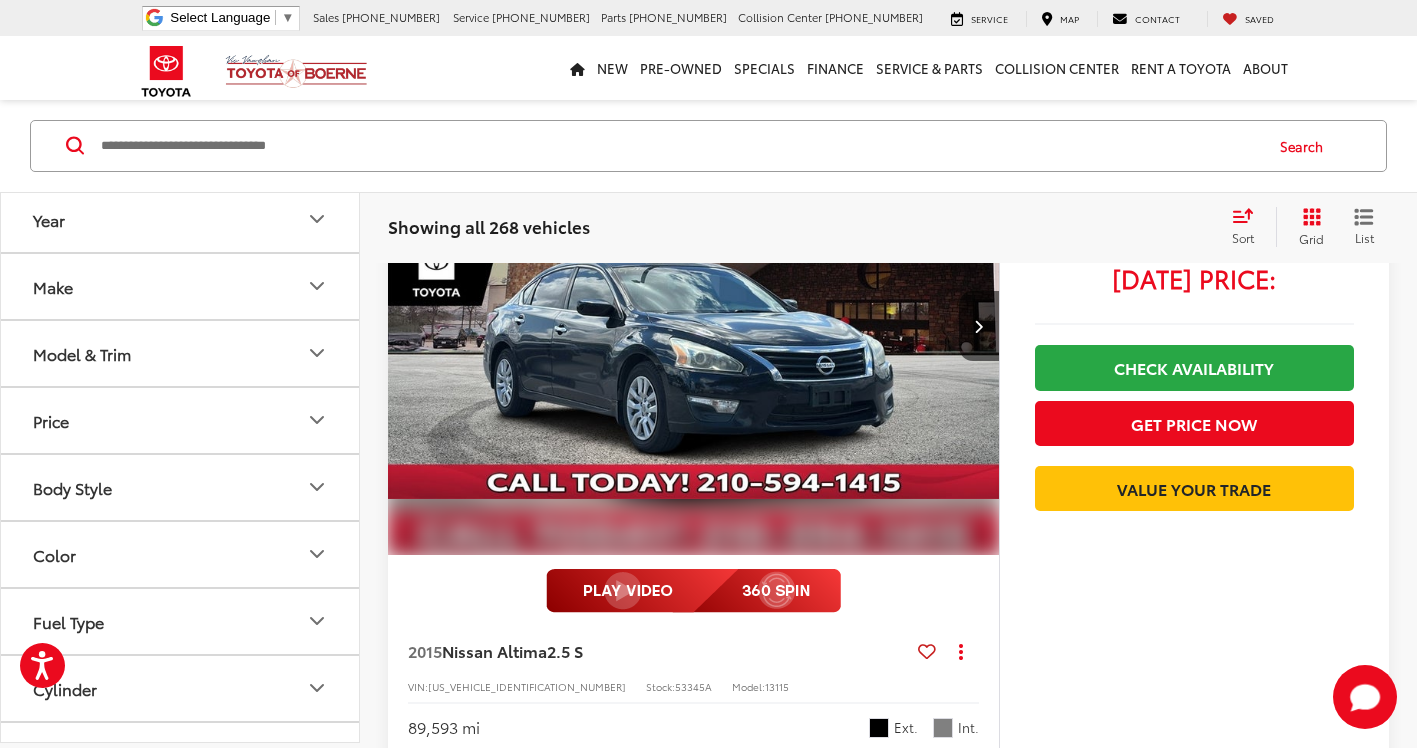 scroll, scrollTop: 9759, scrollLeft: 0, axis: vertical 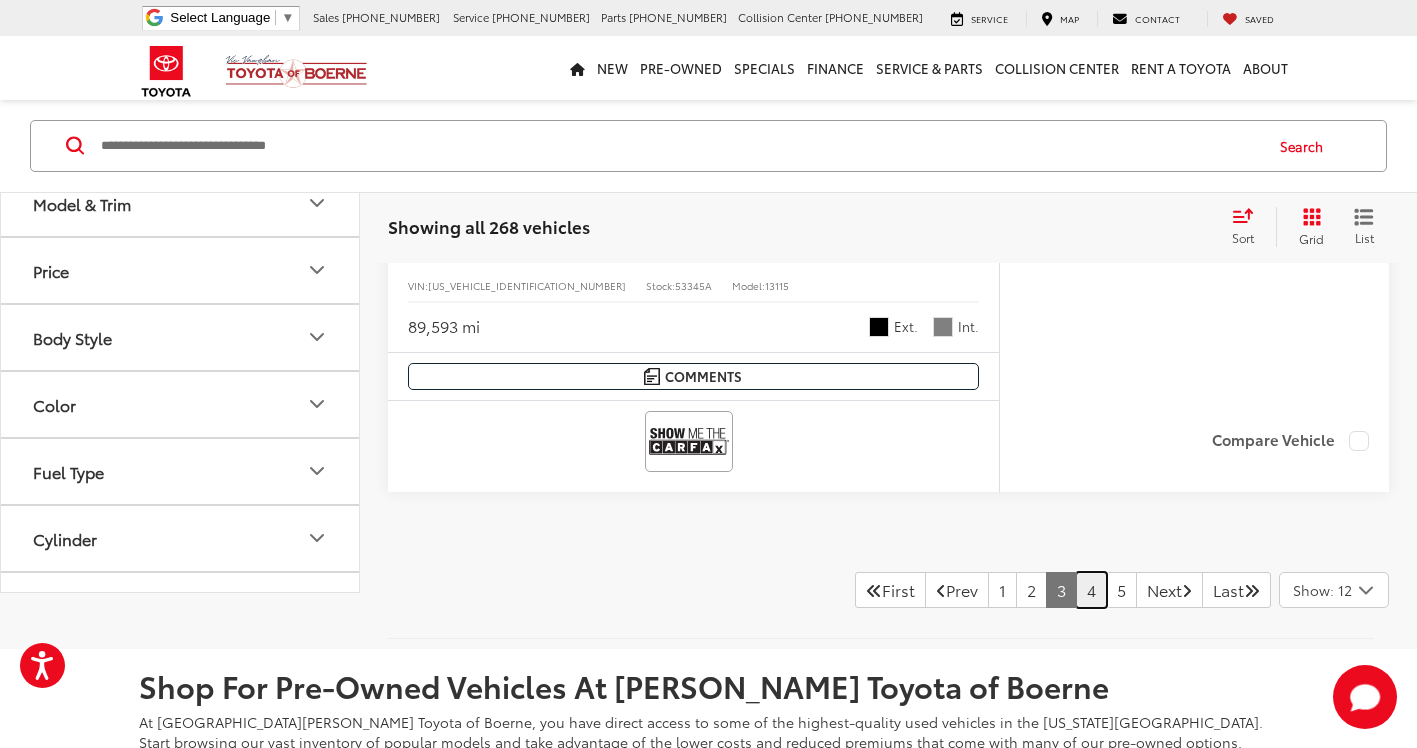 click on "4" at bounding box center [1091, 590] 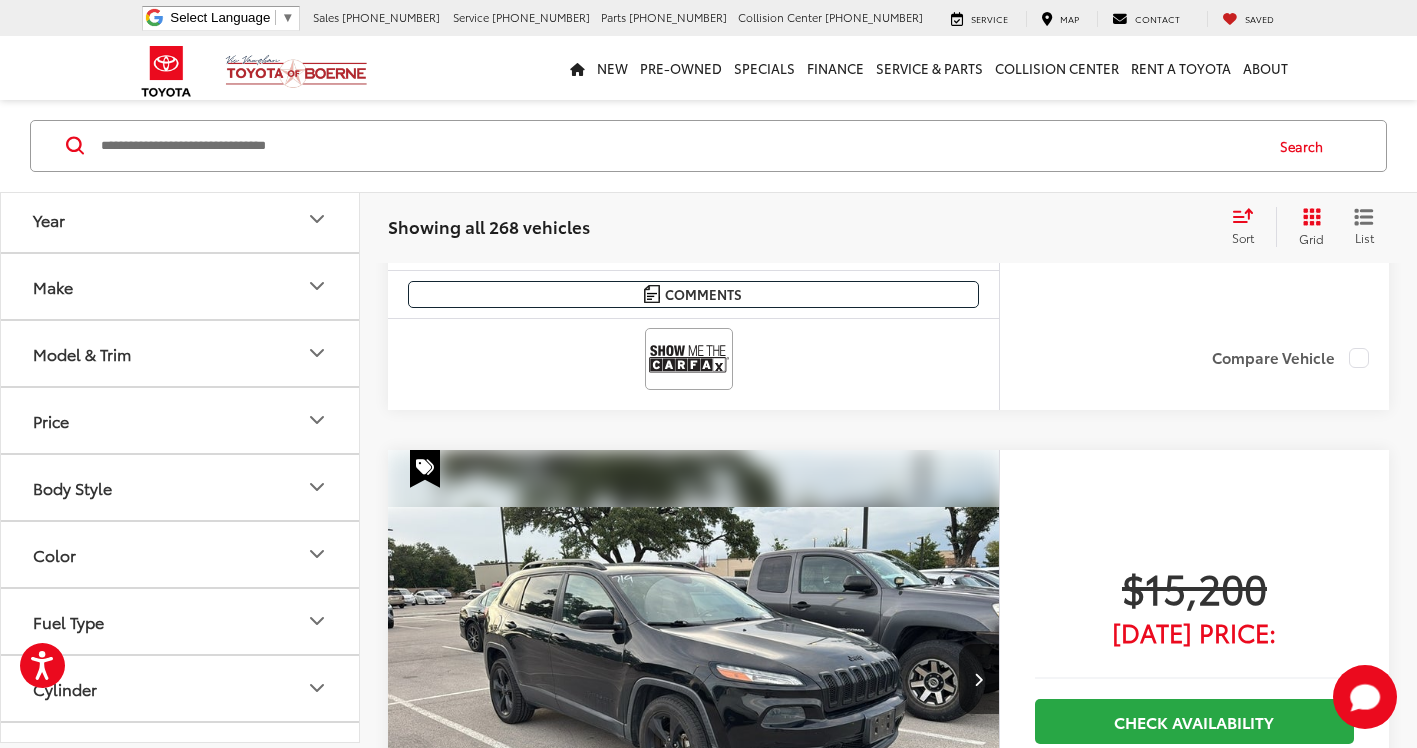 scroll, scrollTop: 6000, scrollLeft: 0, axis: vertical 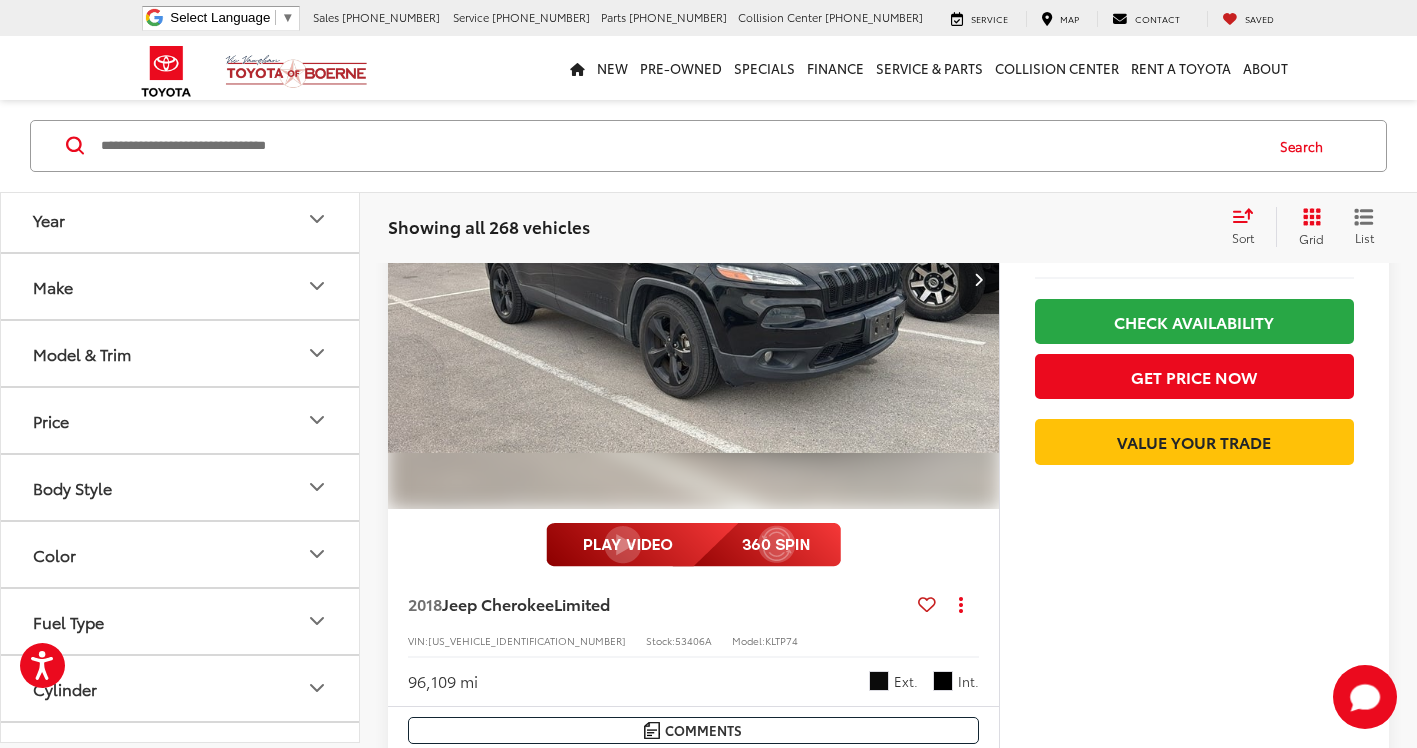 click at bounding box center [680, 146] 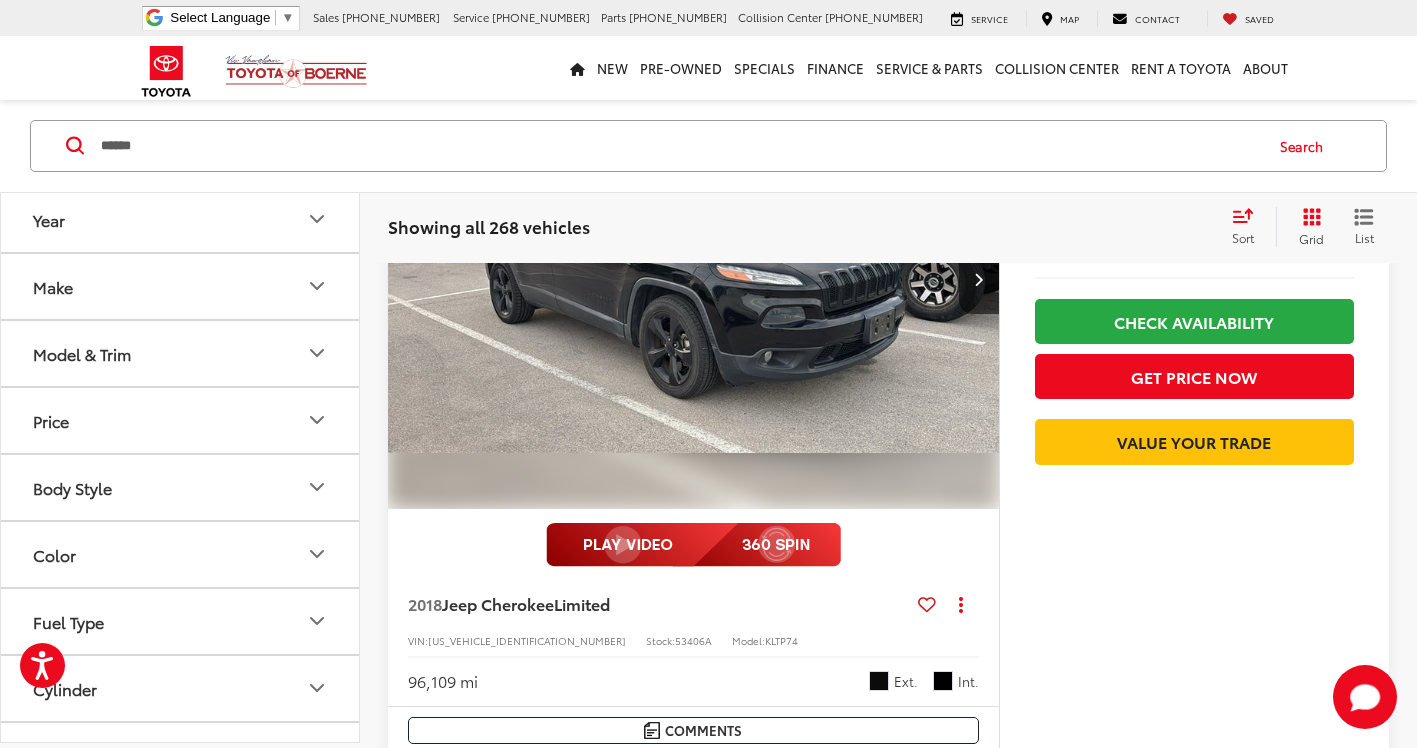 type on "******" 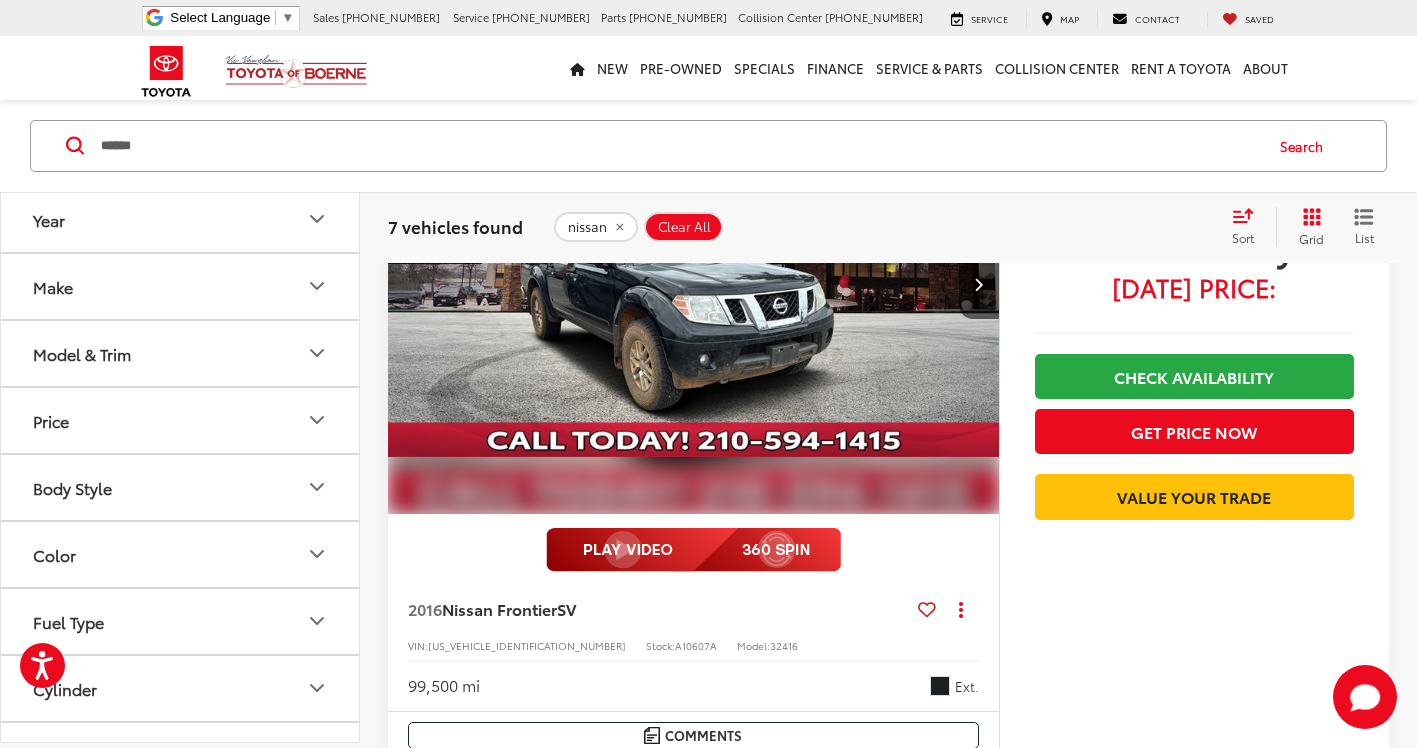 scroll, scrollTop: 3801, scrollLeft: 0, axis: vertical 